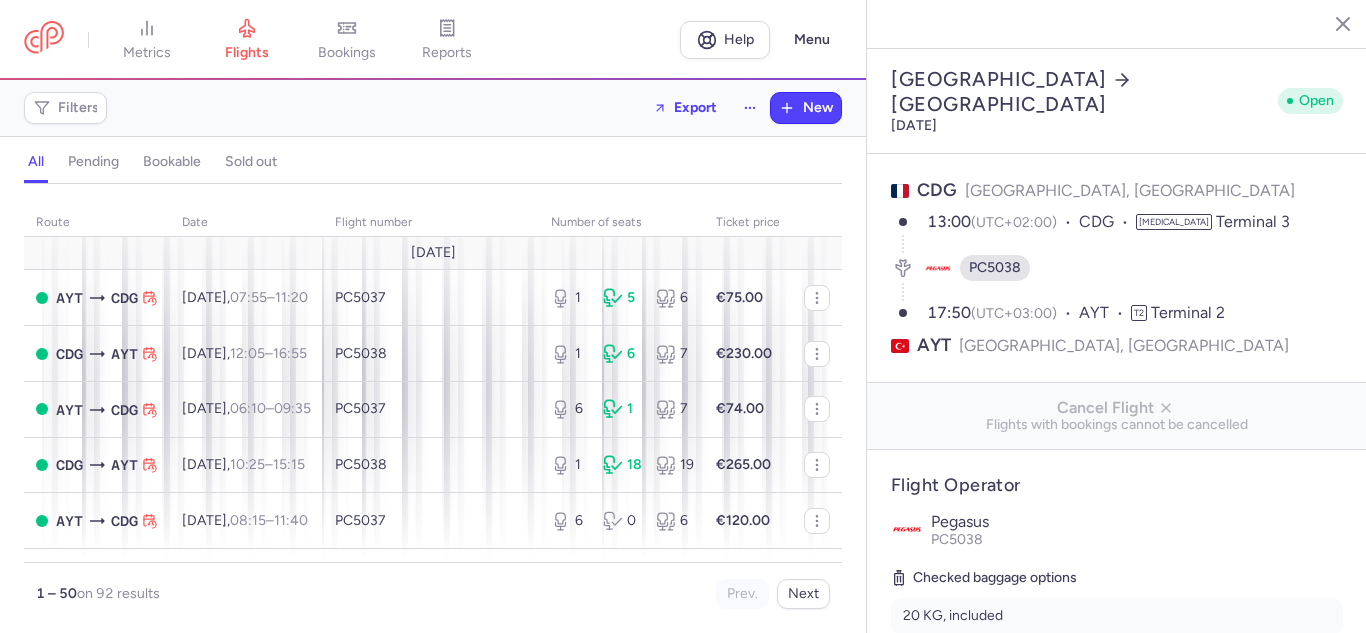 select on "hours" 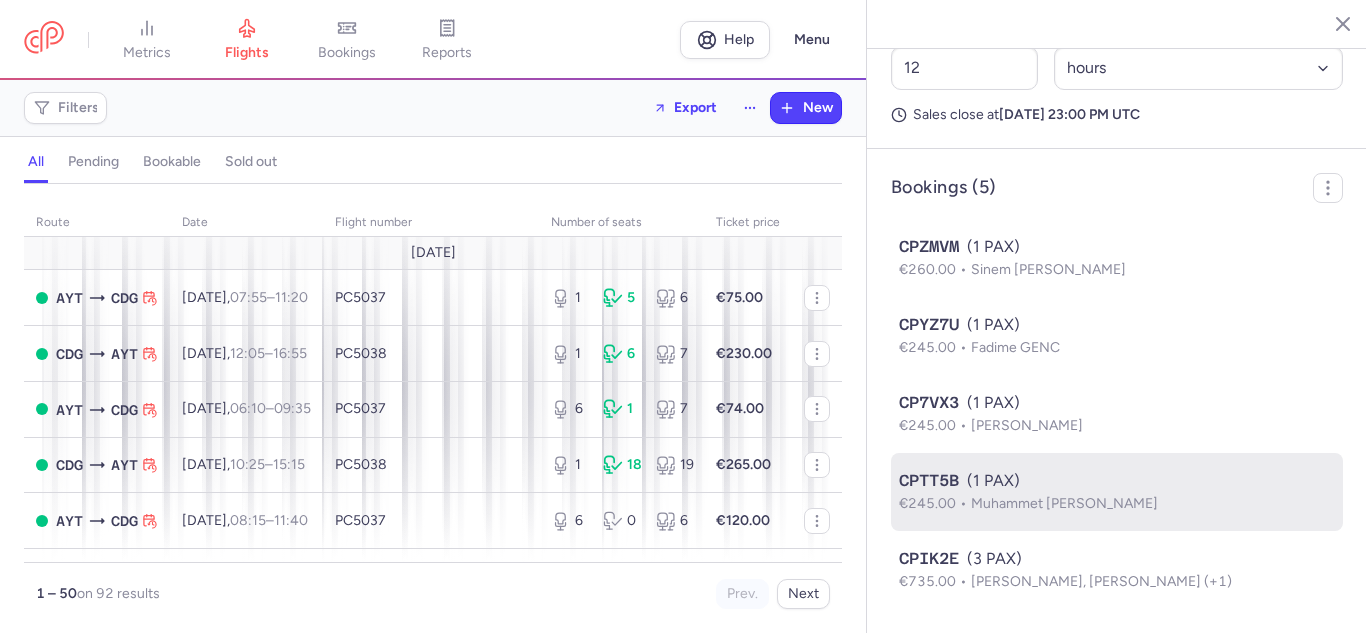 scroll, scrollTop: 1110, scrollLeft: 0, axis: vertical 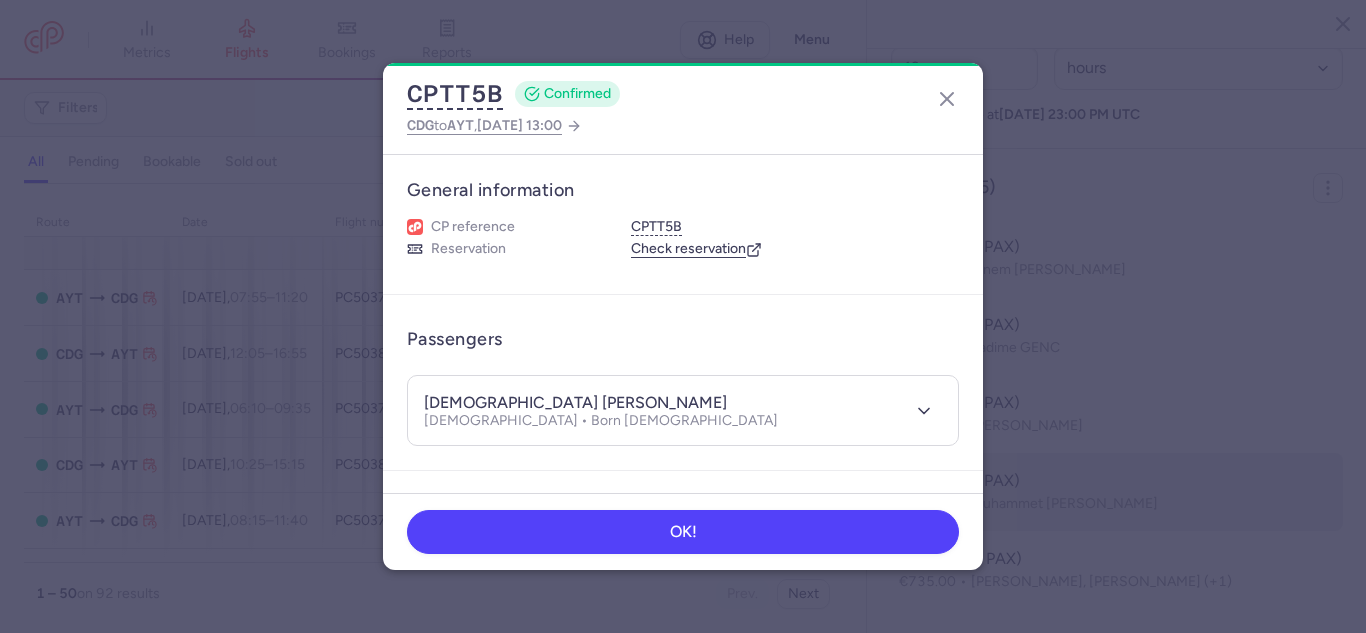 type 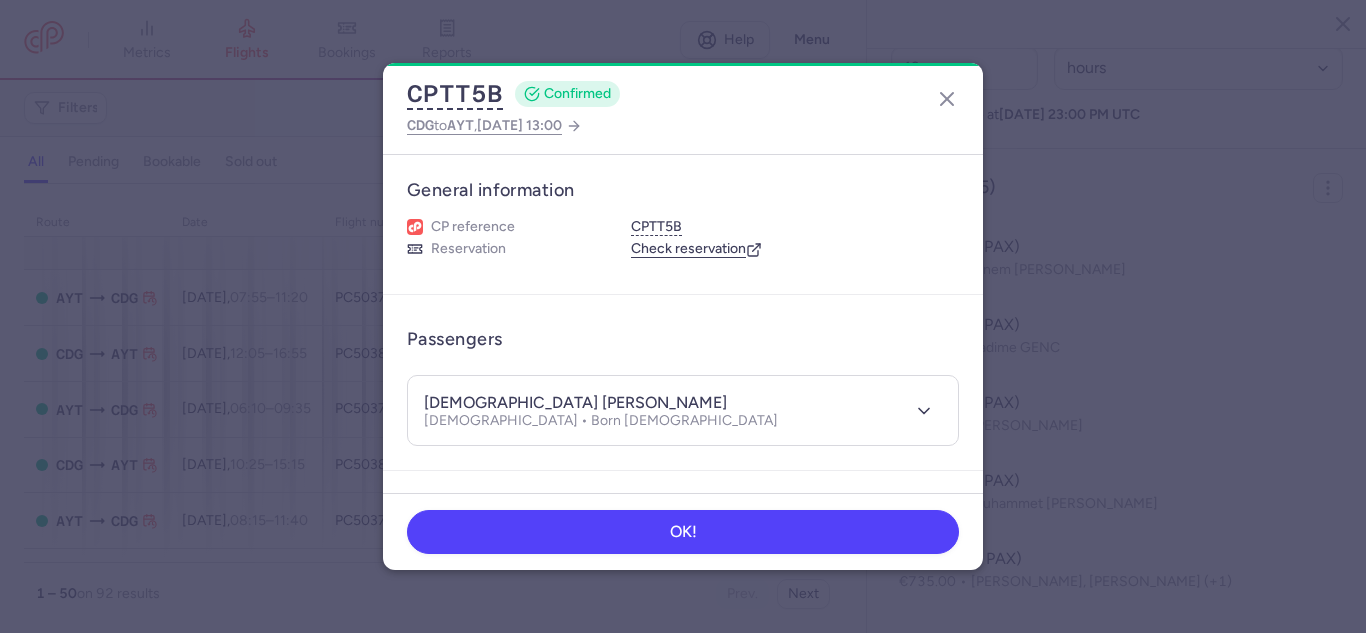 scroll, scrollTop: 1110, scrollLeft: 0, axis: vertical 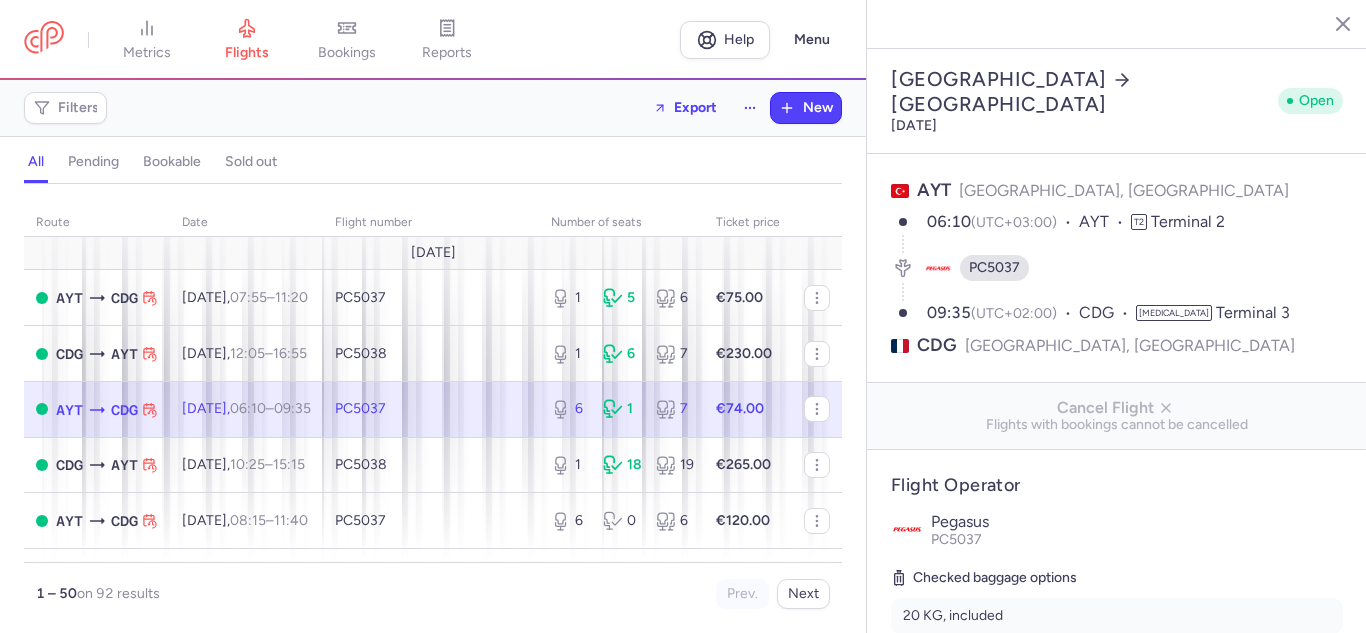 select on "hours" 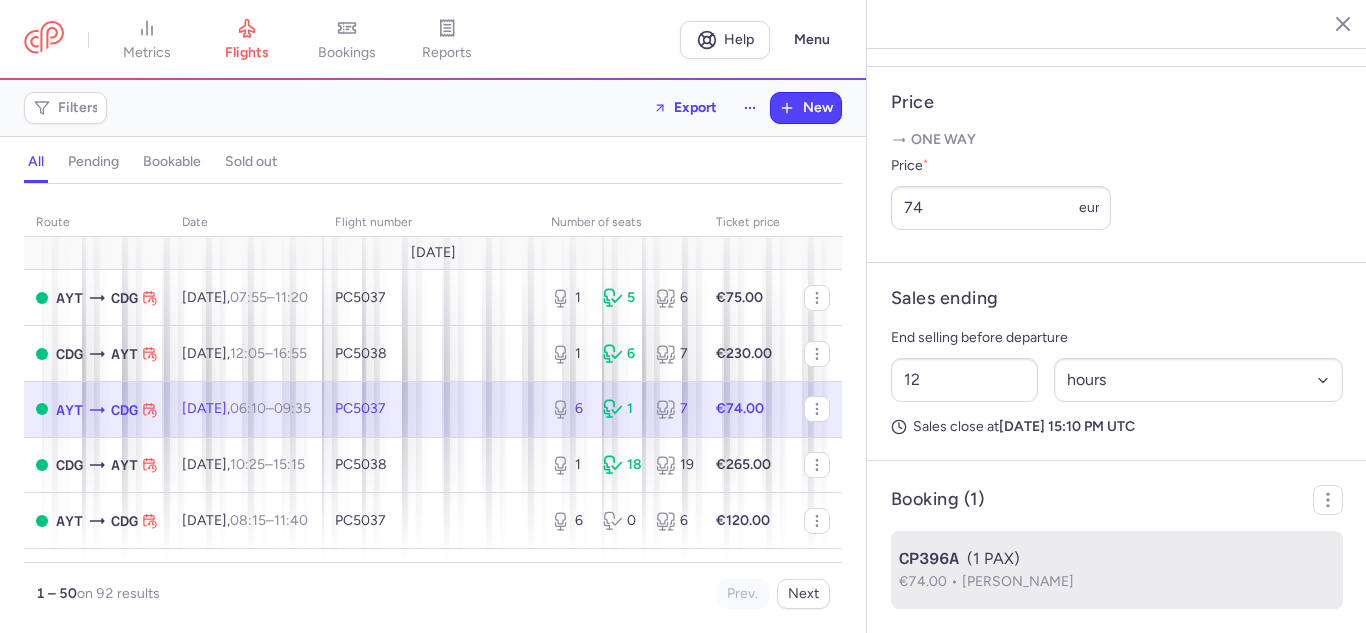 click on "CP396A  (1 PAX)" at bounding box center [1117, 559] 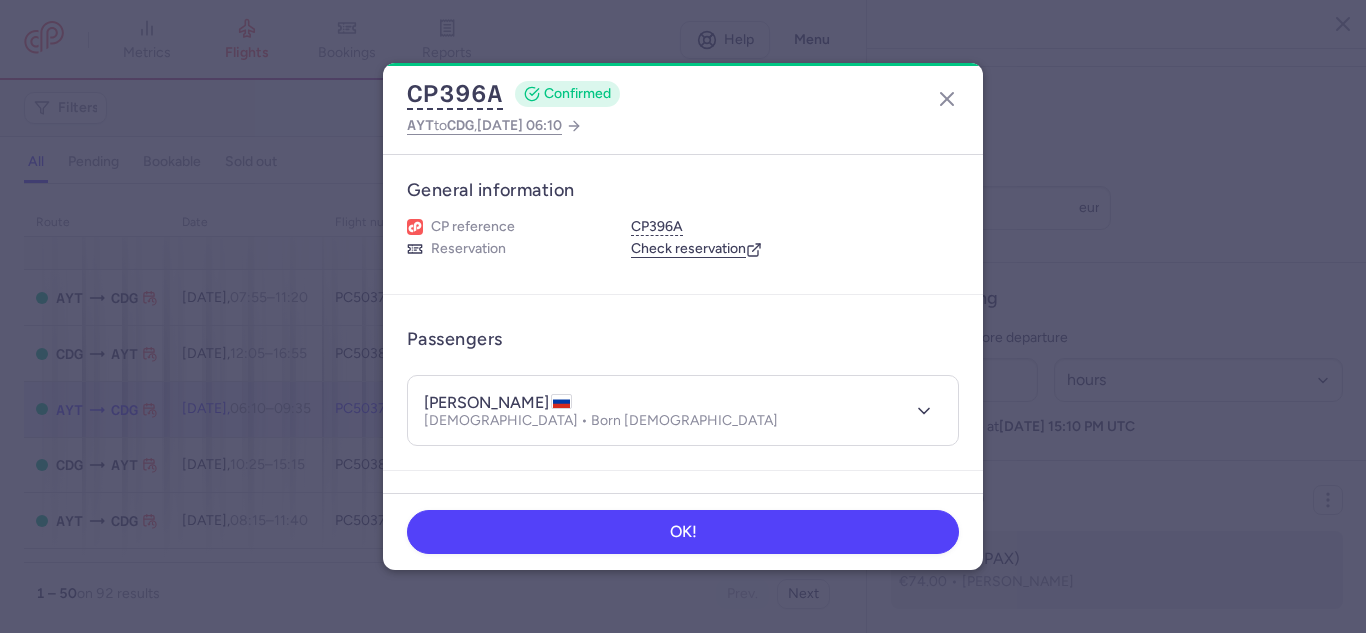 type 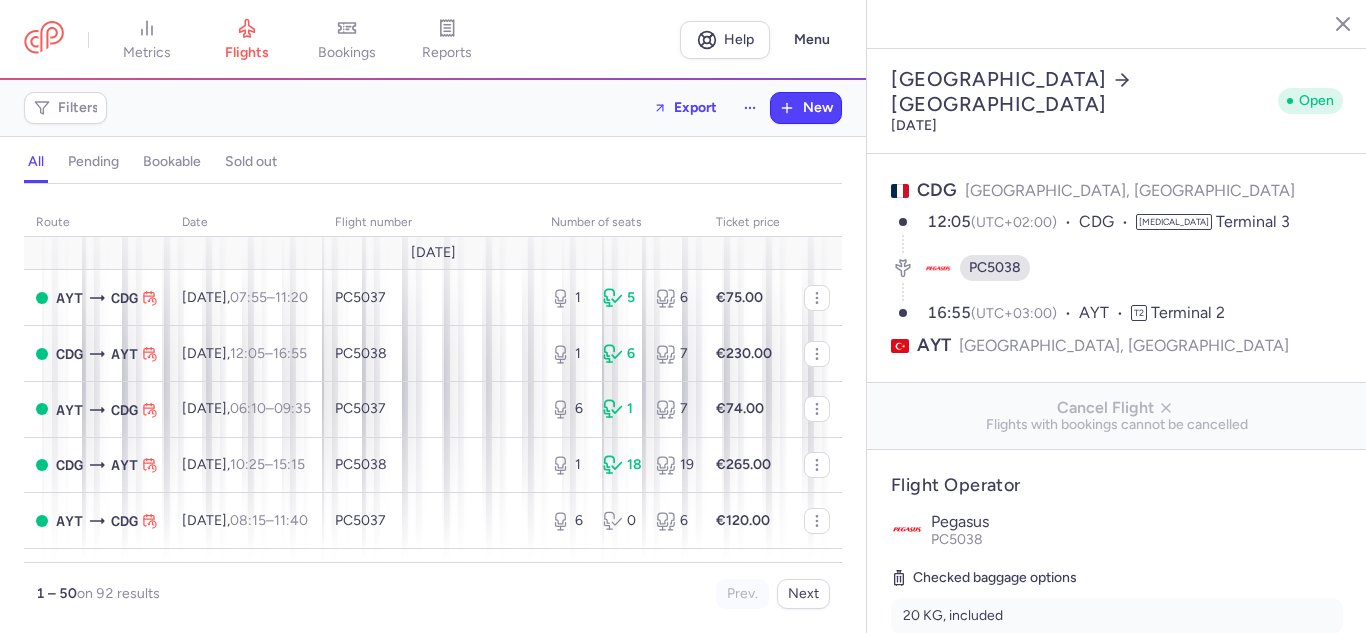 select on "hours" 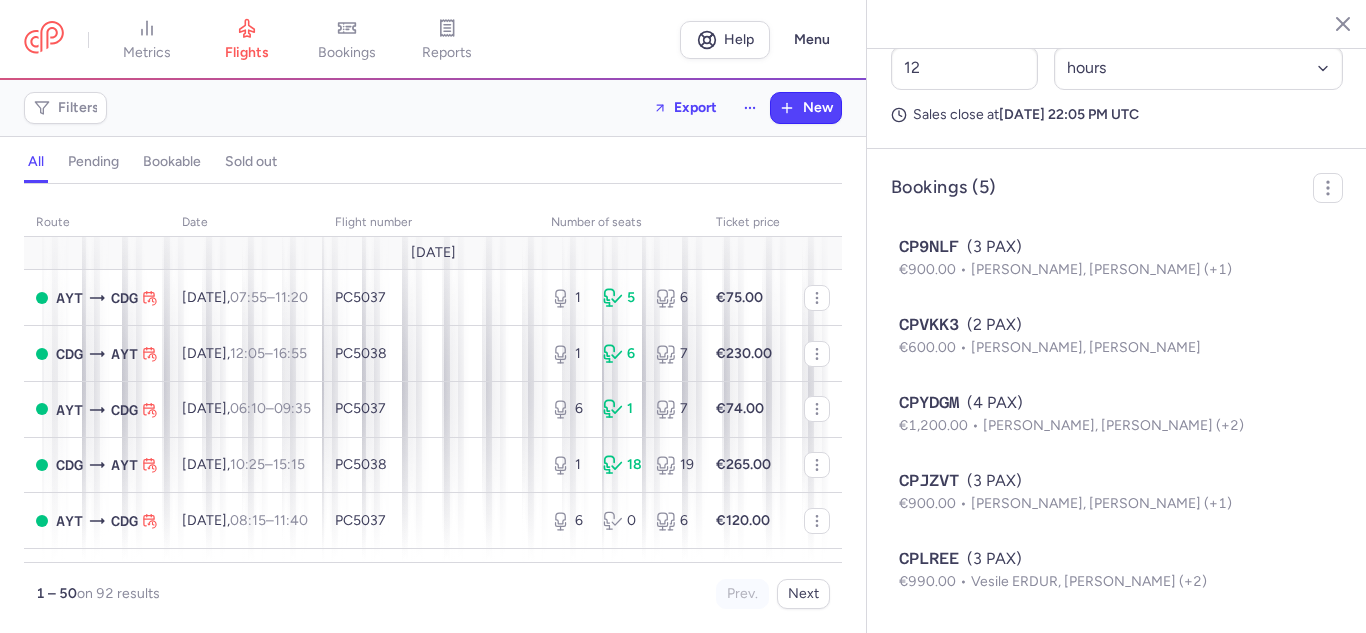 scroll, scrollTop: 1110, scrollLeft: 0, axis: vertical 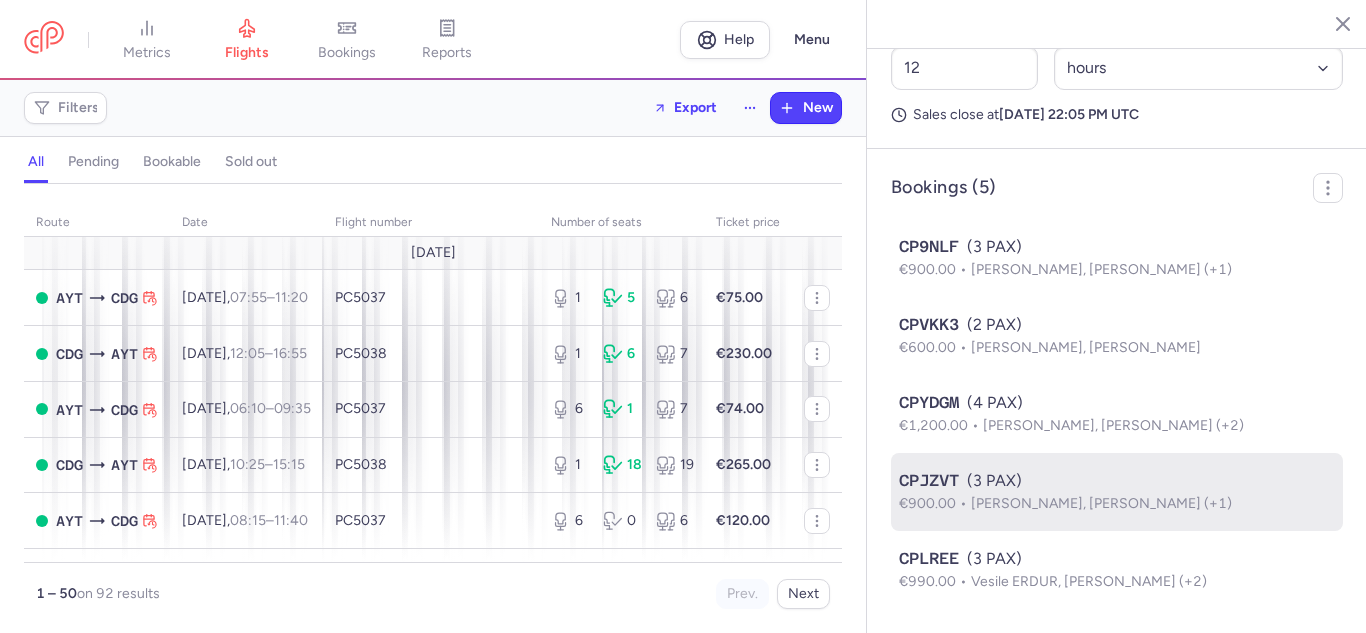 click on "€900.00  Lynda LAMALI, Amira LAMALI (+1)" at bounding box center (1117, 504) 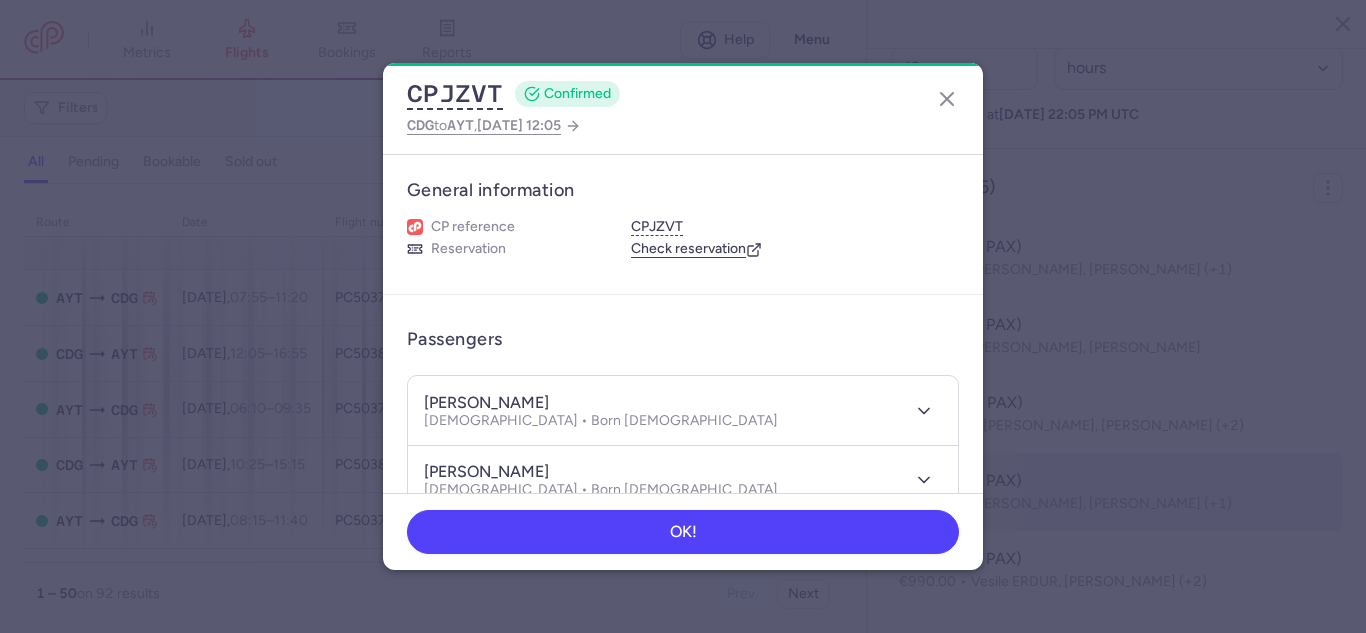 type 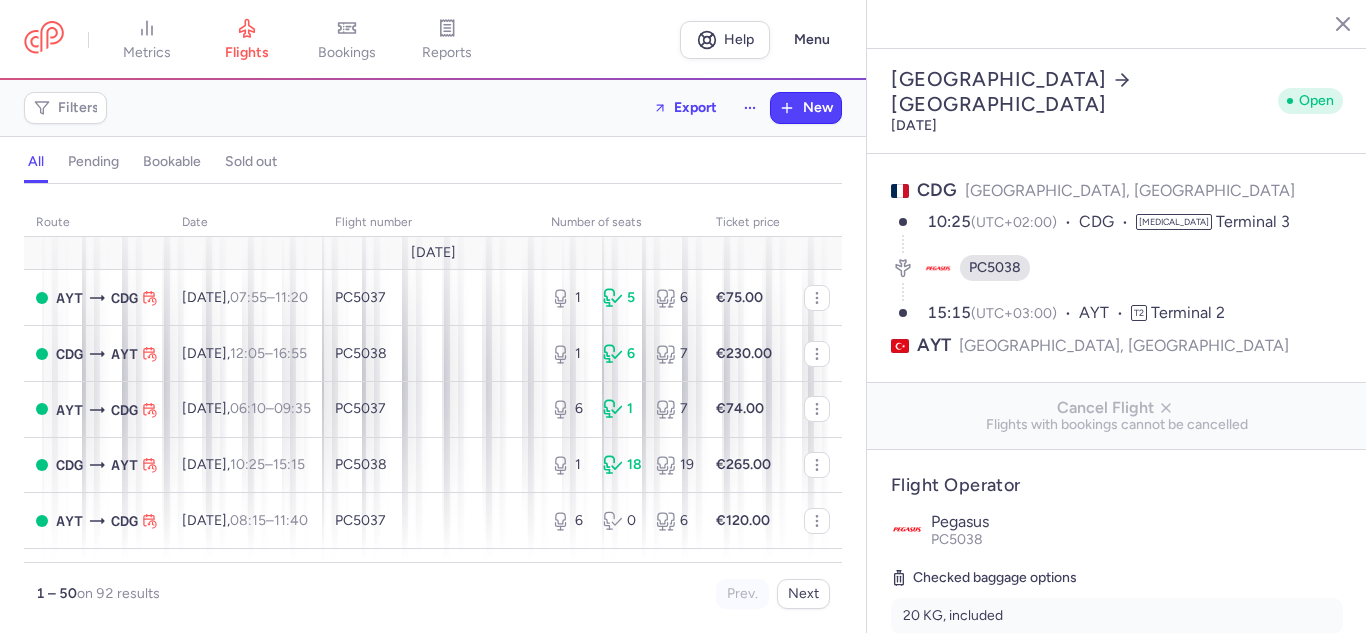 select on "hours" 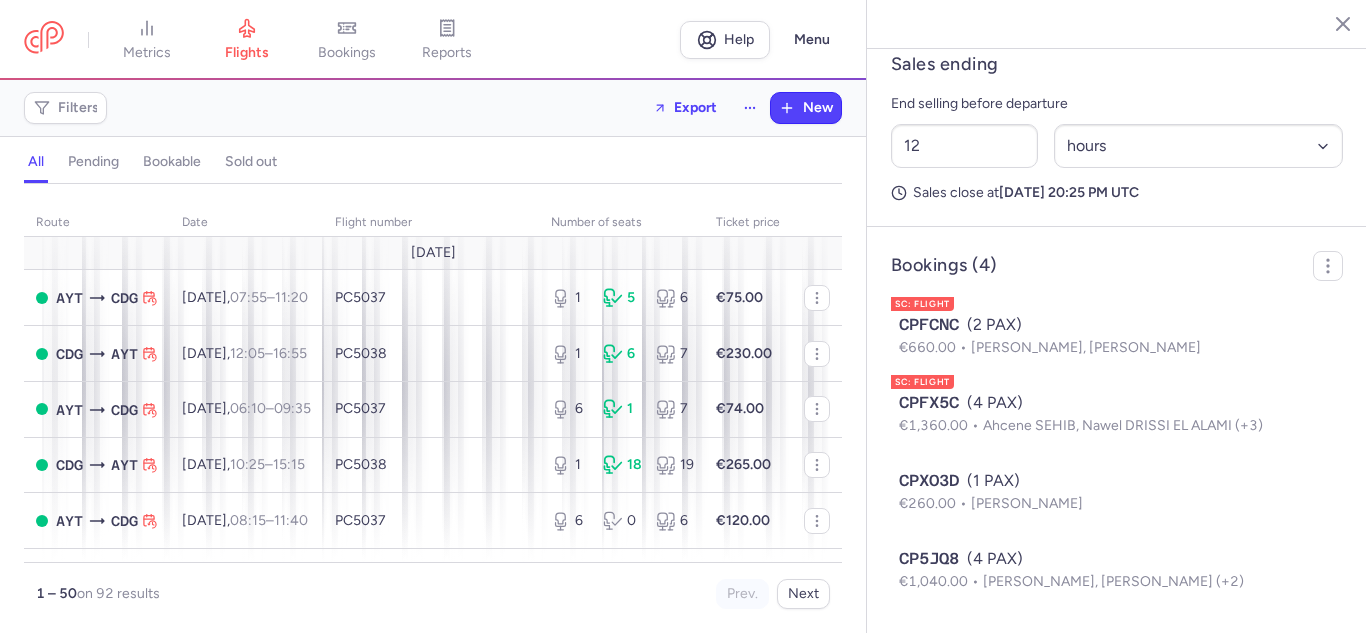 scroll, scrollTop: 1032, scrollLeft: 0, axis: vertical 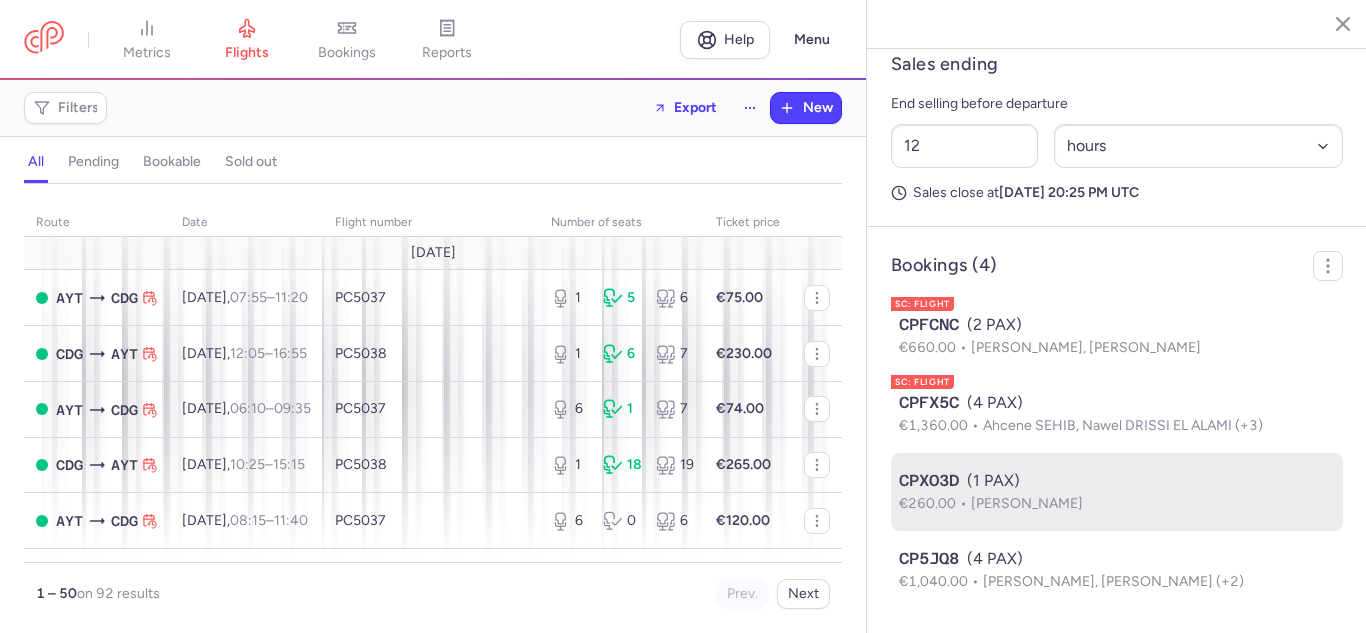 click on "Sadia NAZIR" at bounding box center [1027, 503] 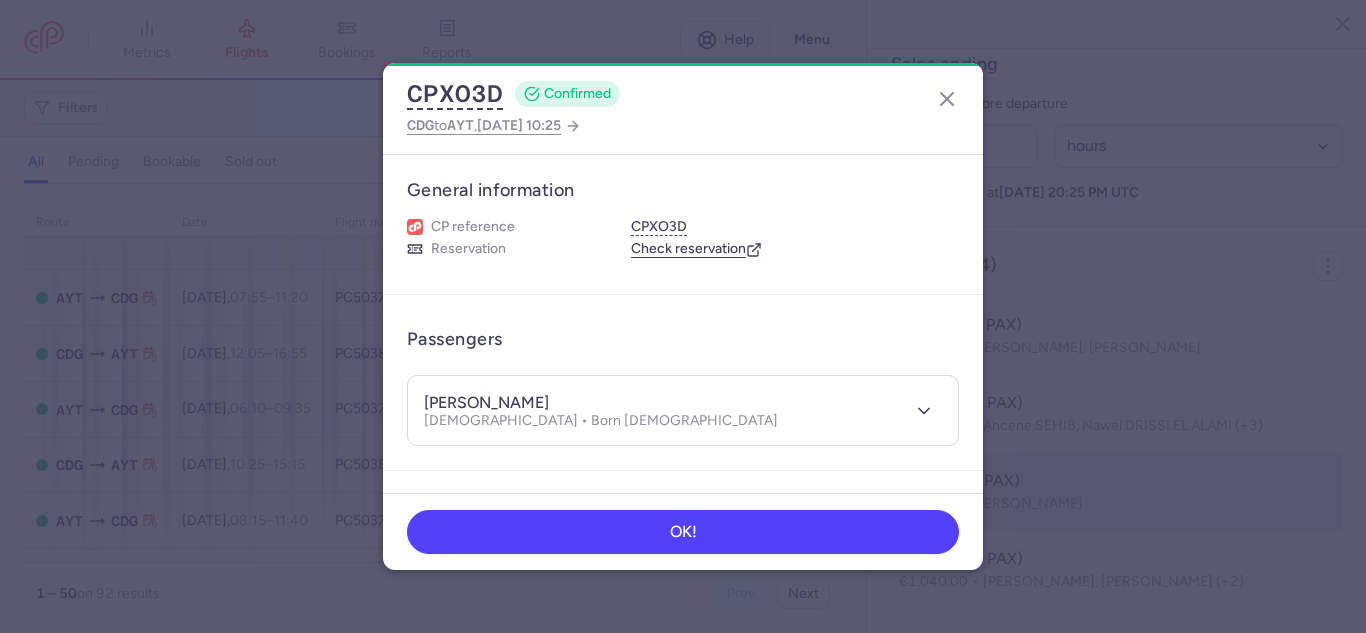 type 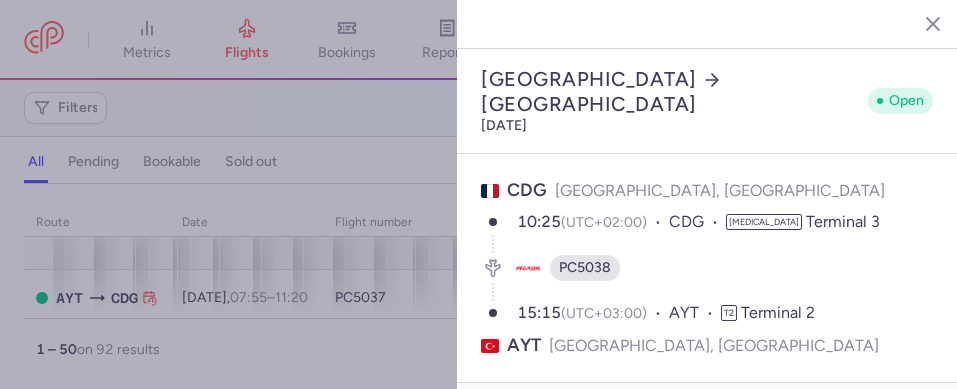 select on "hours" 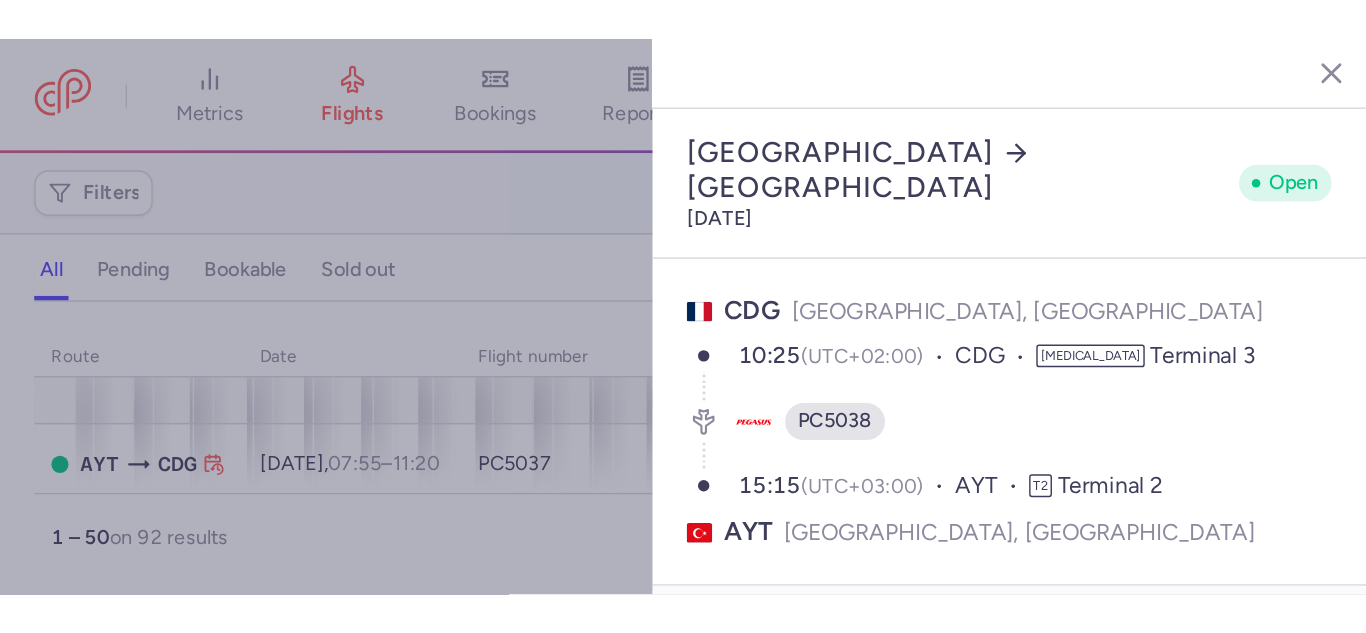 scroll, scrollTop: 0, scrollLeft: 0, axis: both 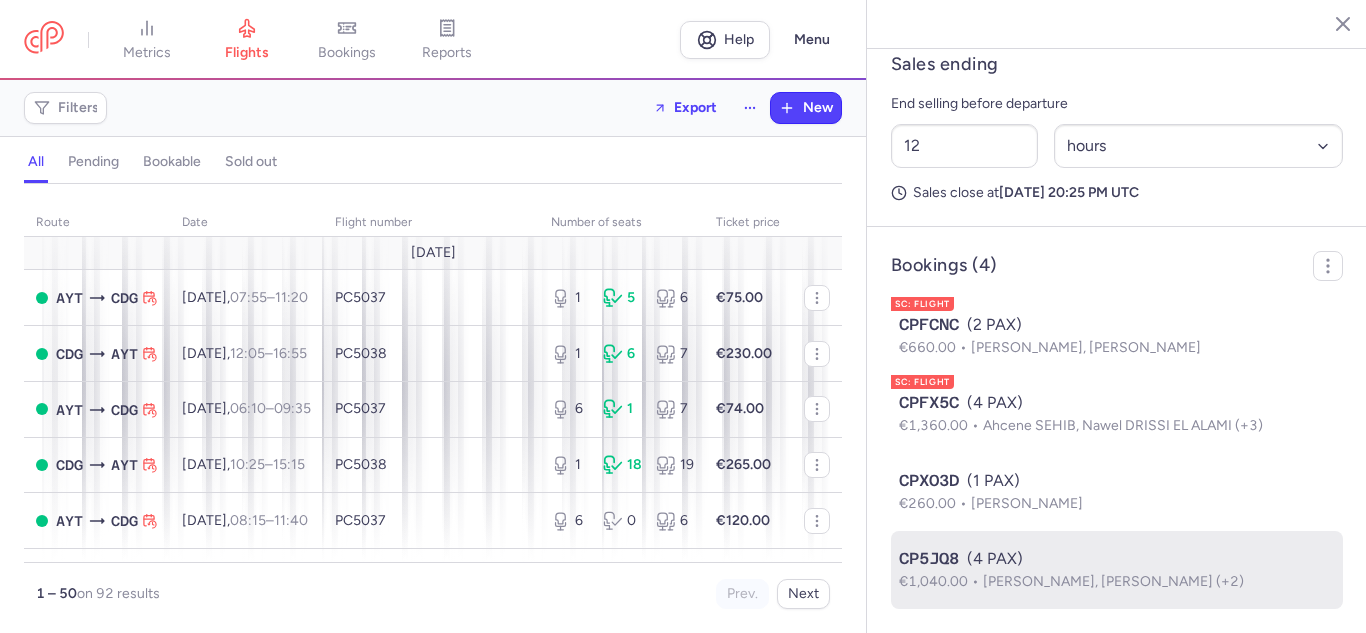click on "Iram NAZIR, Akhtar HAMZA (+2)" at bounding box center (1113, 581) 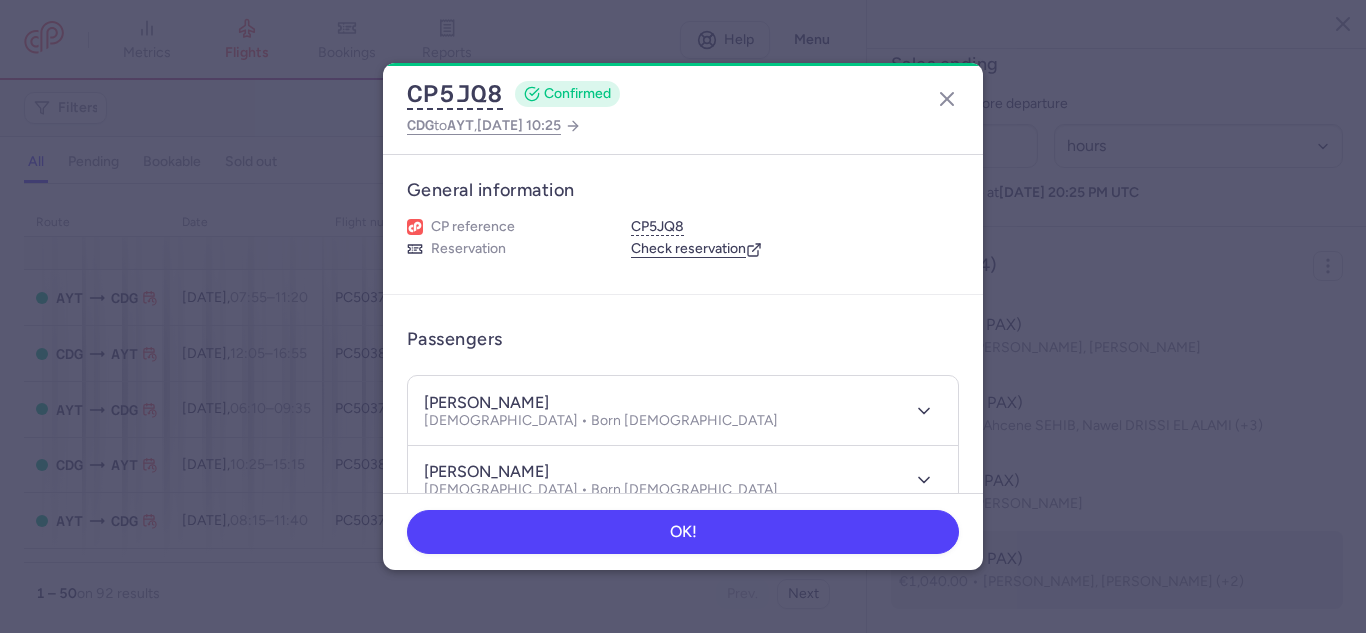 type 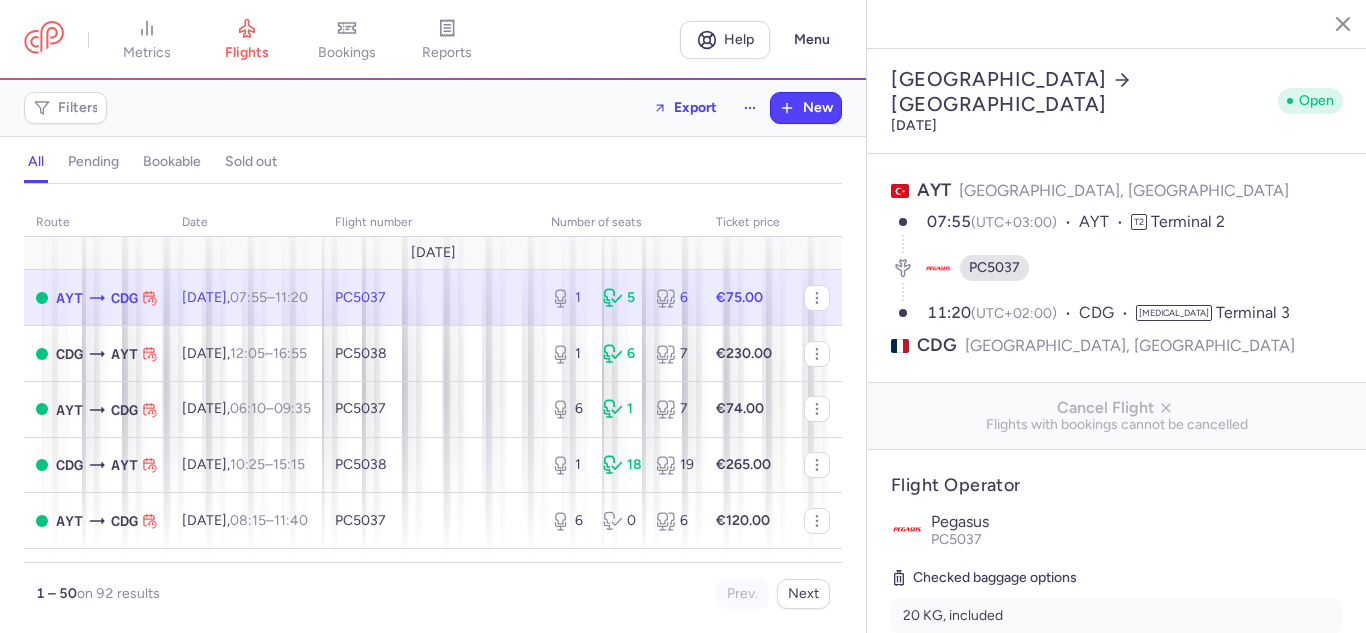 select on "hours" 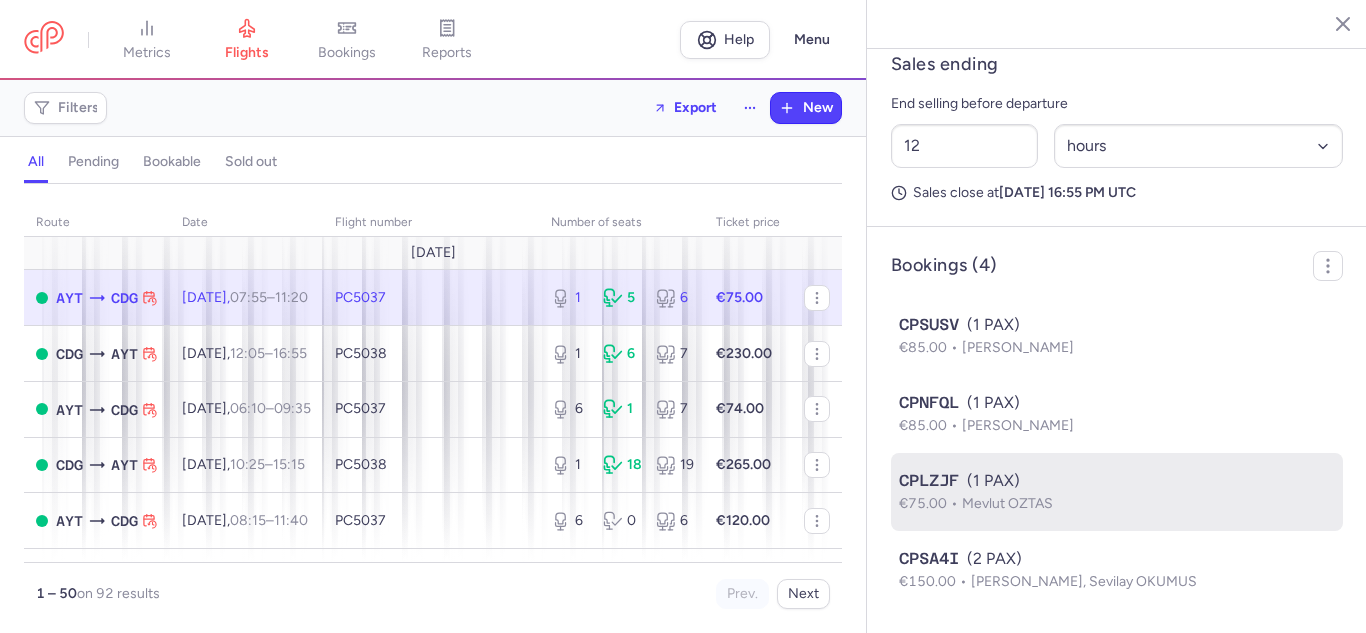 click on "€75.00  Mevlut OZTAS" at bounding box center (1117, 504) 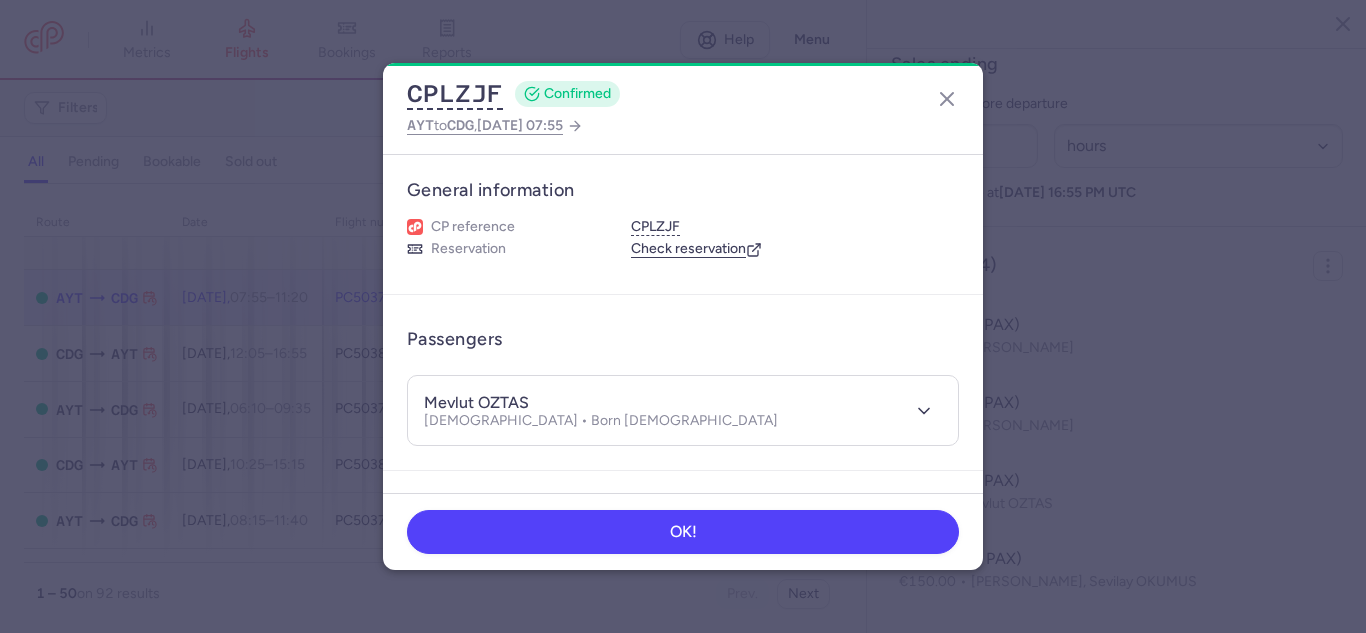 type 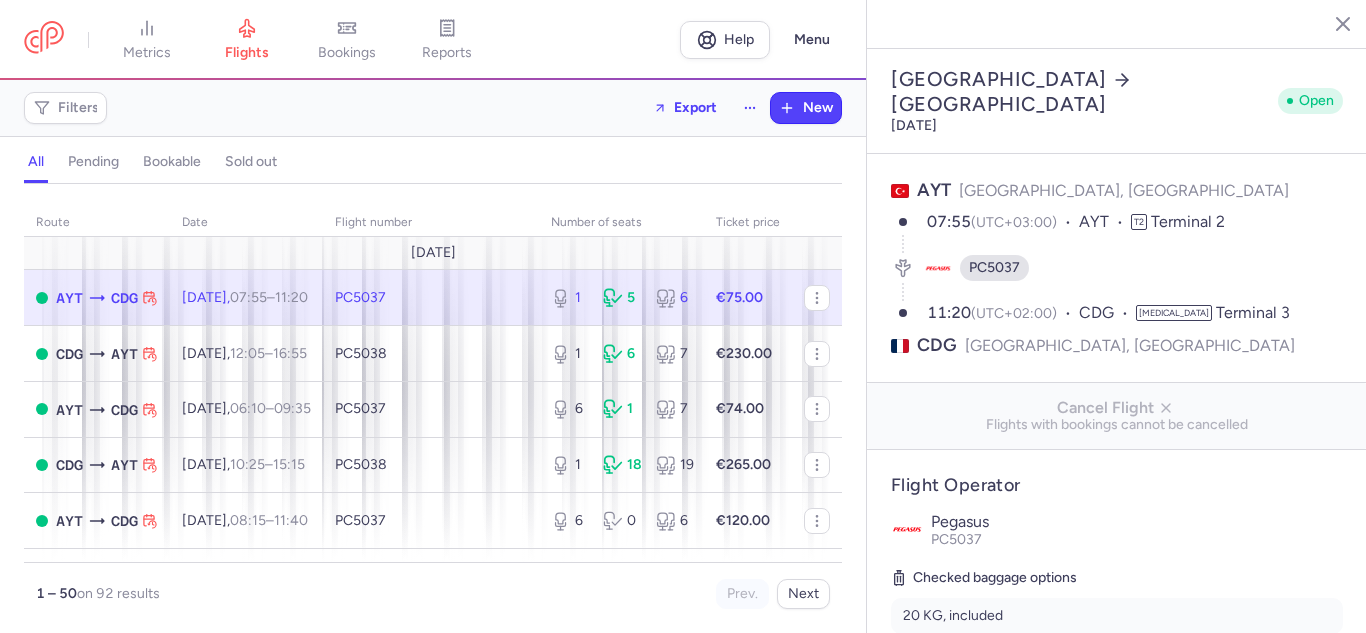 select on "hours" 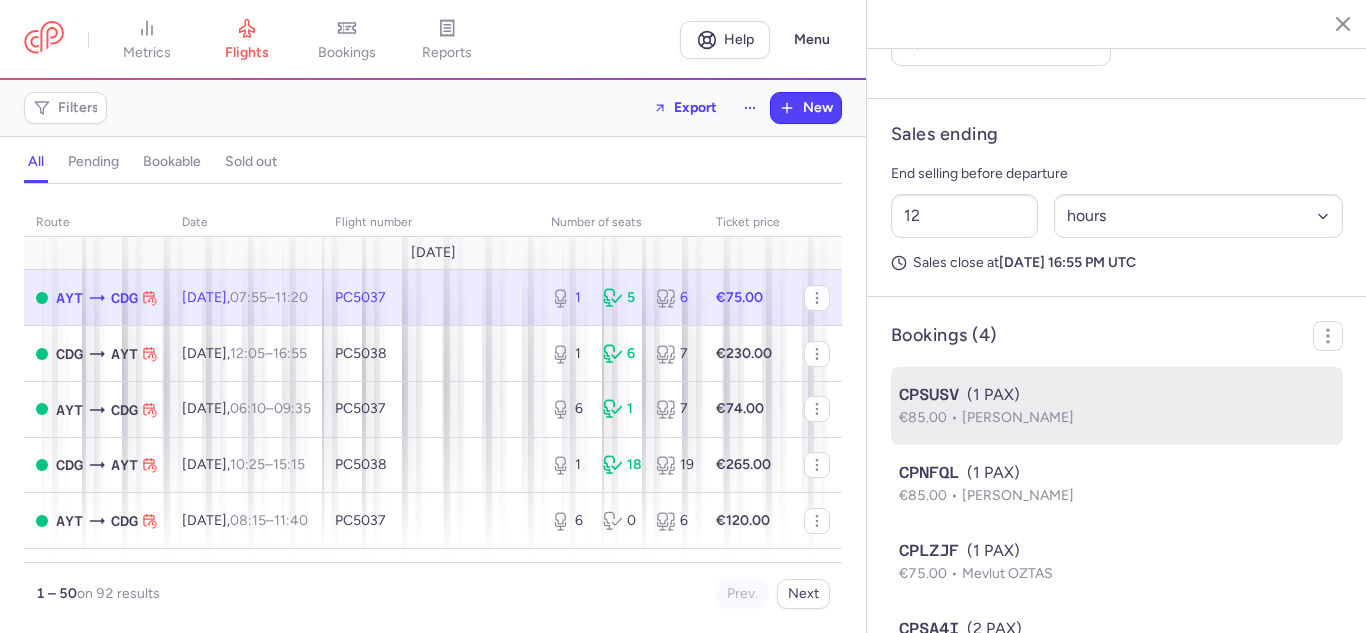scroll, scrollTop: 1032, scrollLeft: 0, axis: vertical 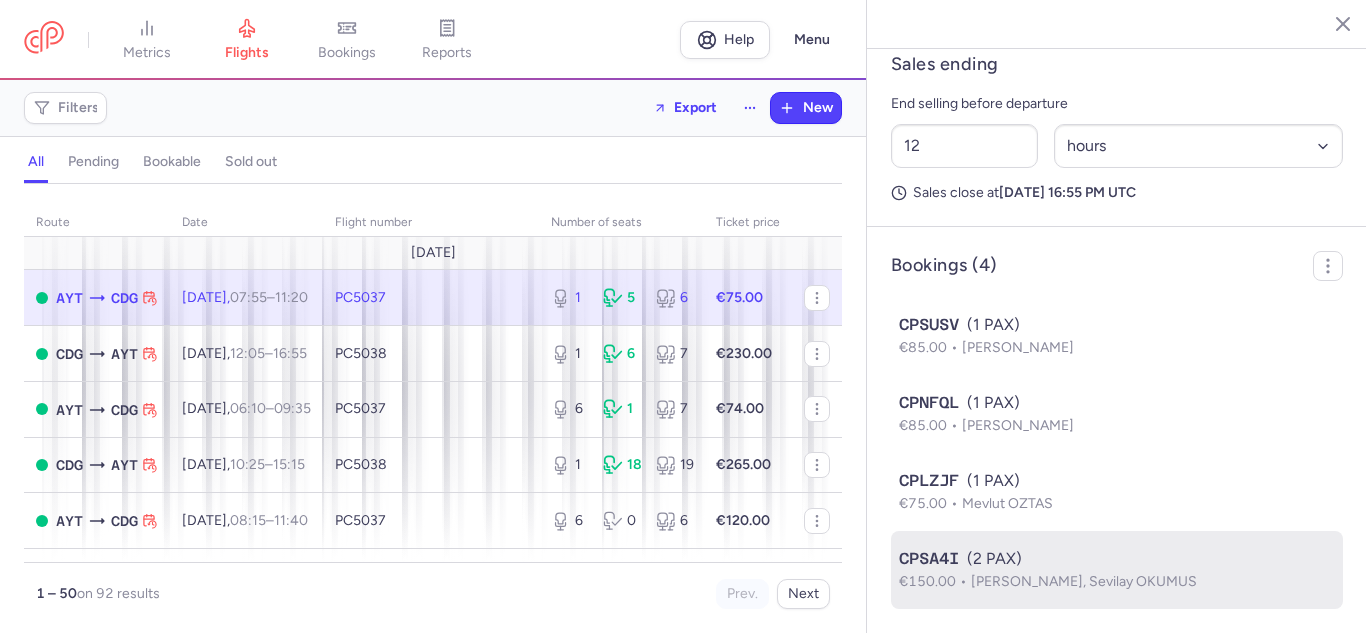 click on "CPSA4I  (2 PAX)" at bounding box center [1117, 559] 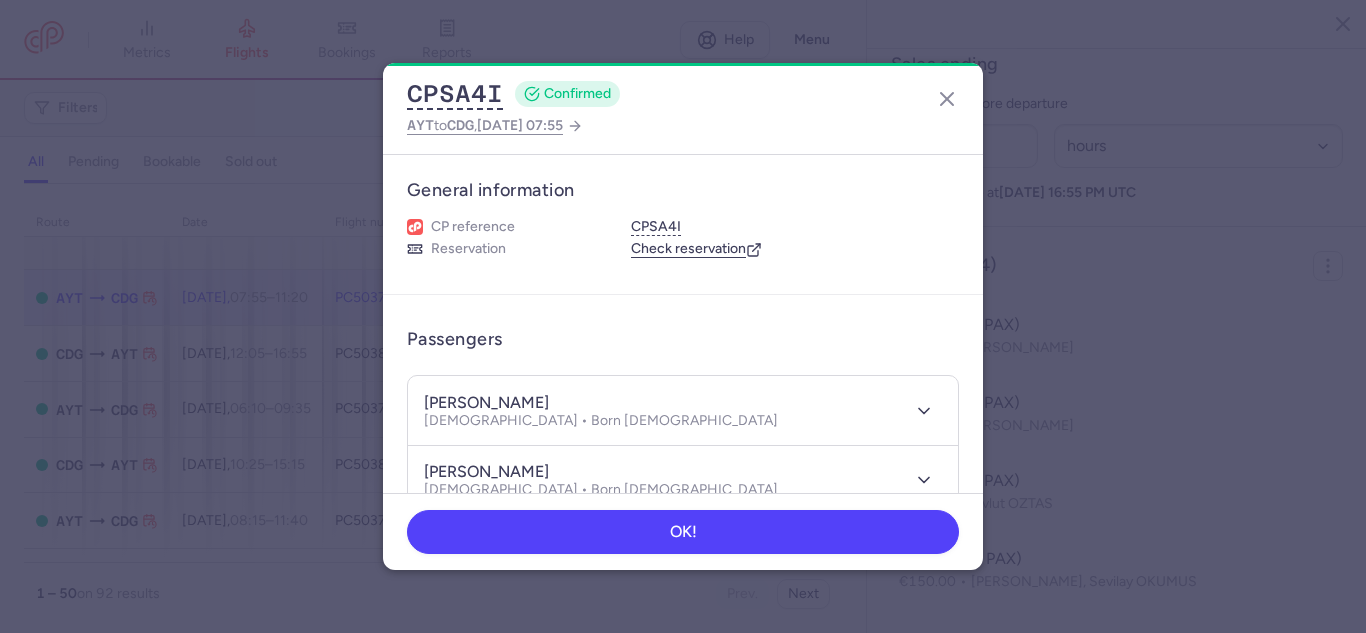 type 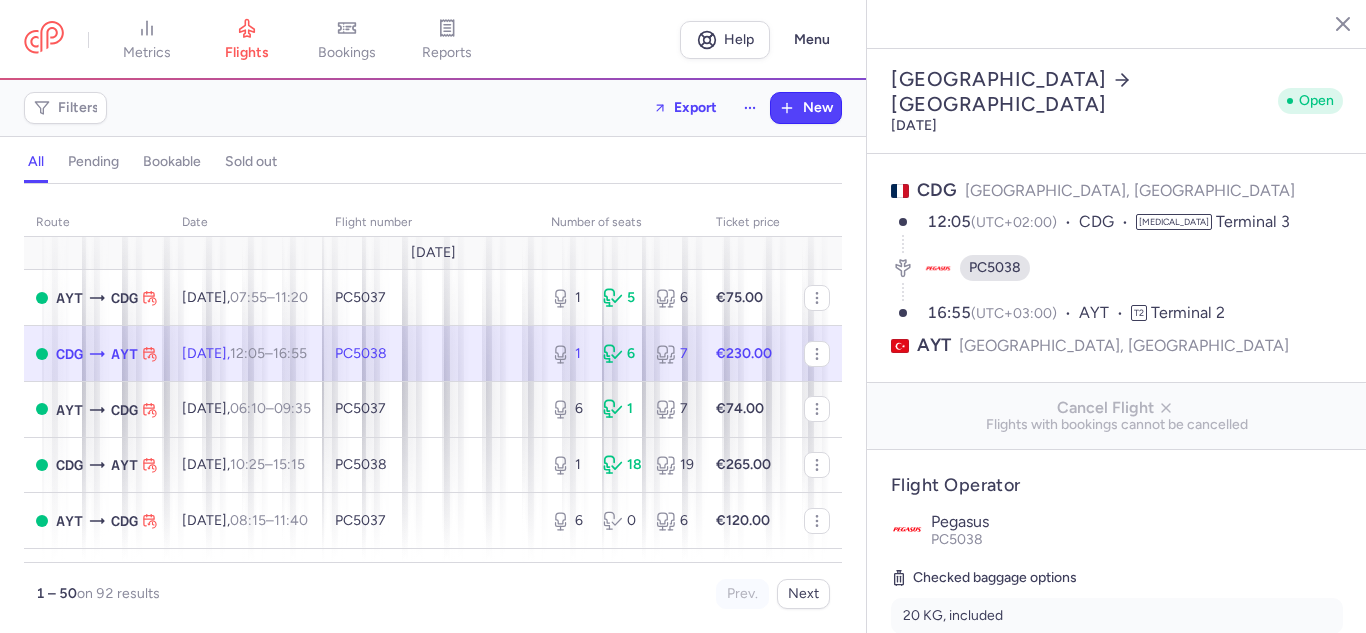 select on "hours" 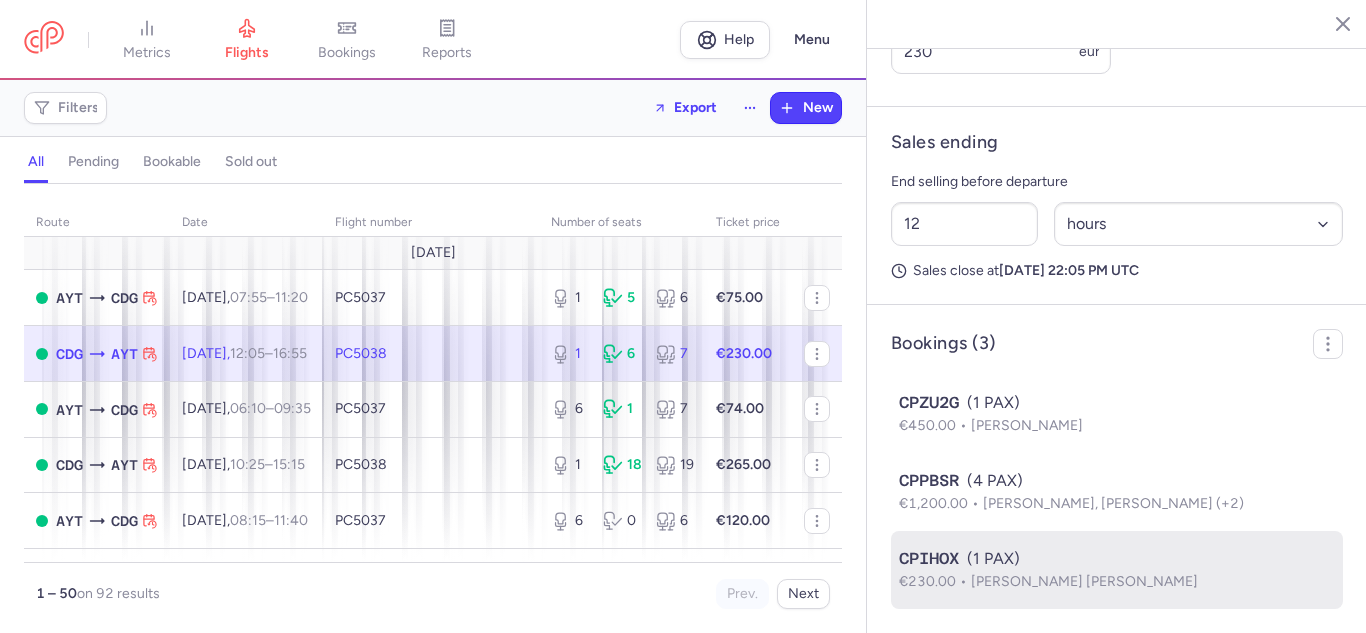 click on "Silman DEMBELE" at bounding box center (1084, 581) 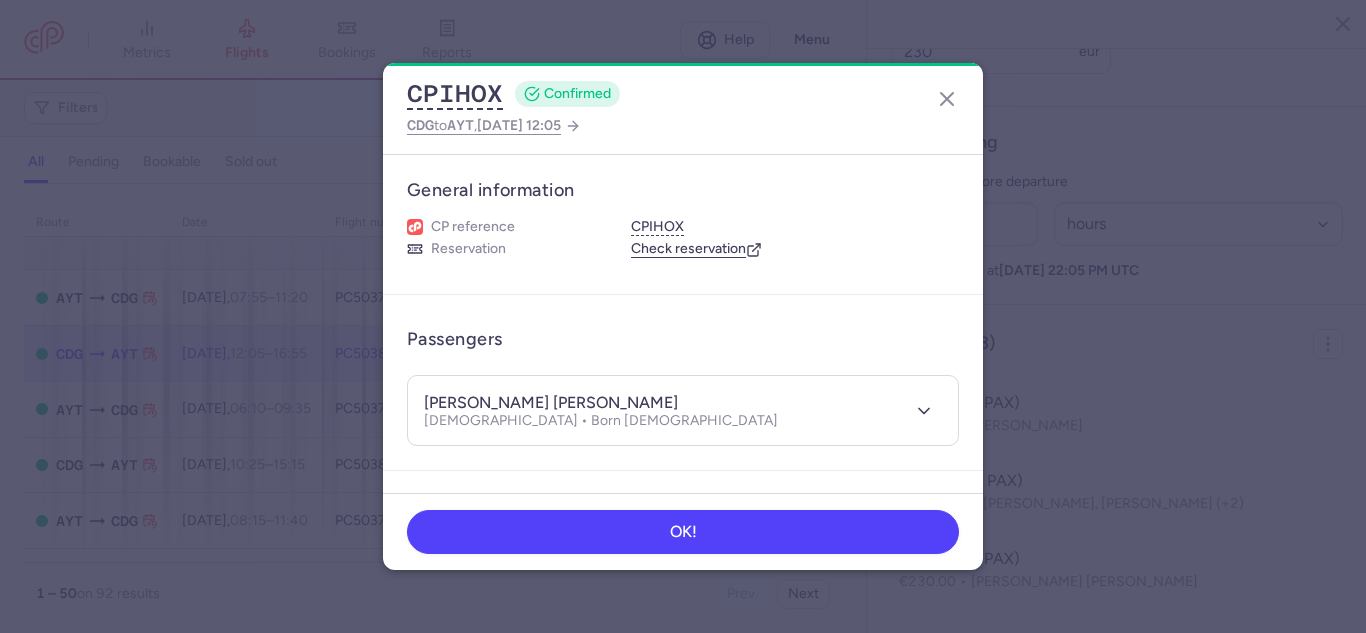 type 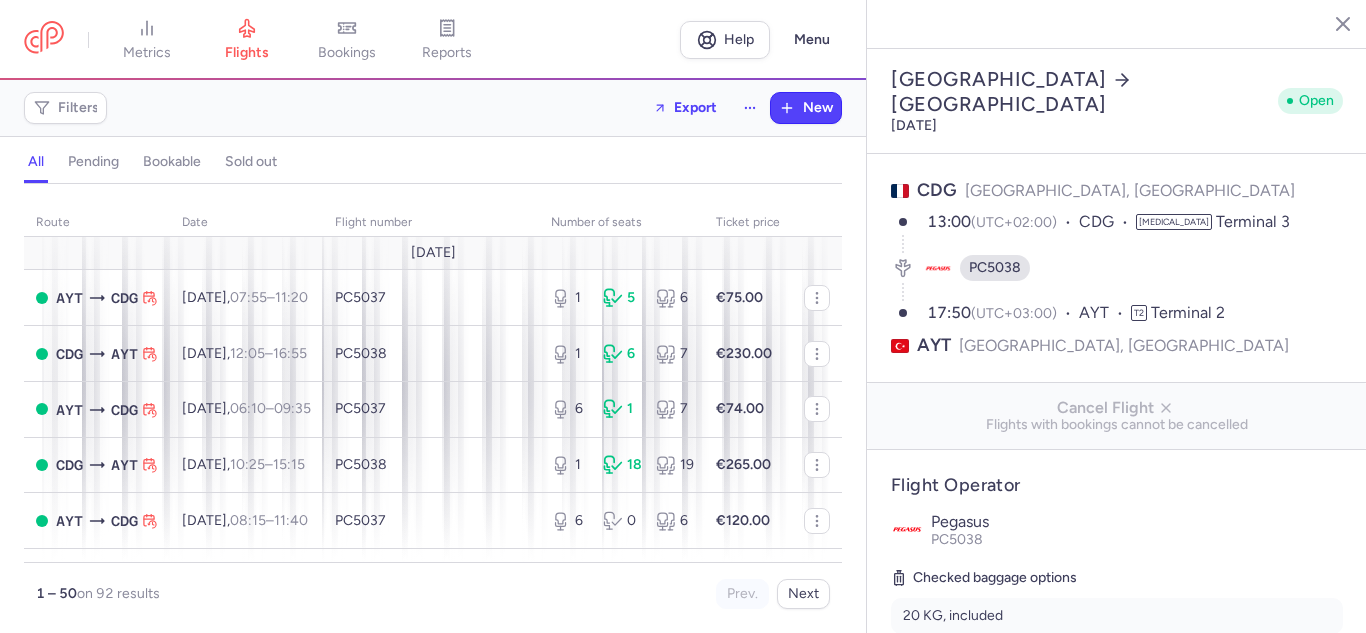 select on "hours" 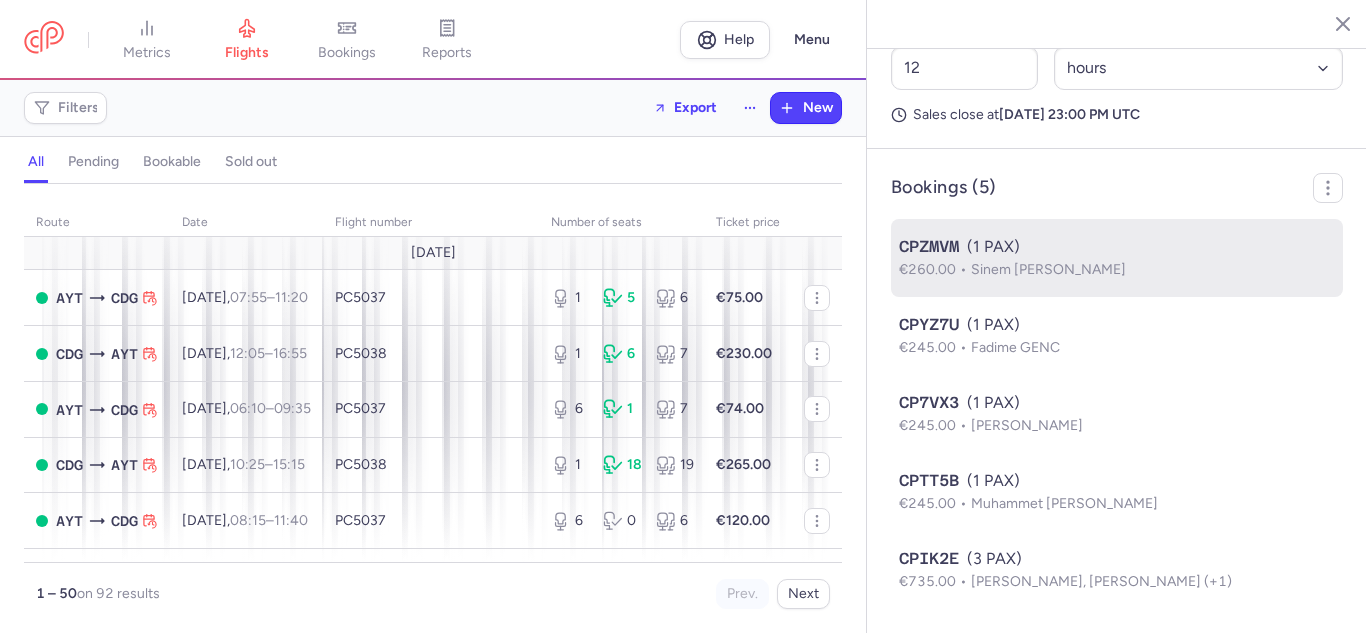 scroll, scrollTop: 1110, scrollLeft: 0, axis: vertical 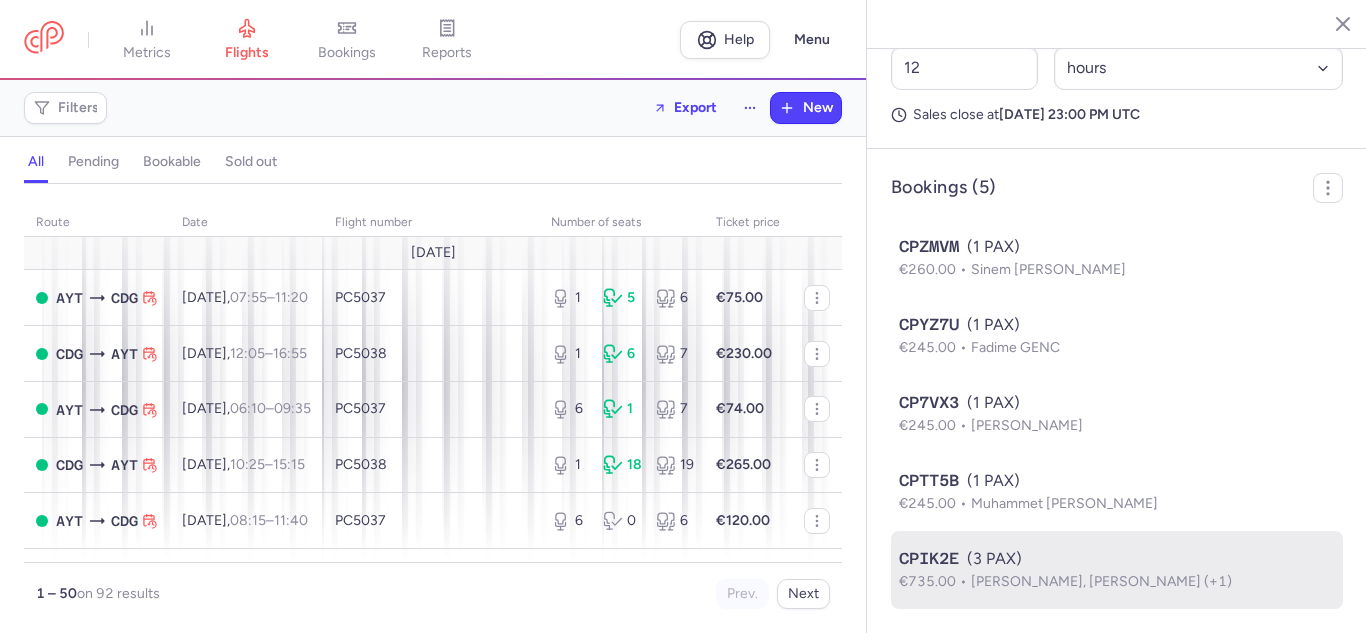 click on "[PERSON_NAME], [PERSON_NAME] (+1)" at bounding box center (1101, 581) 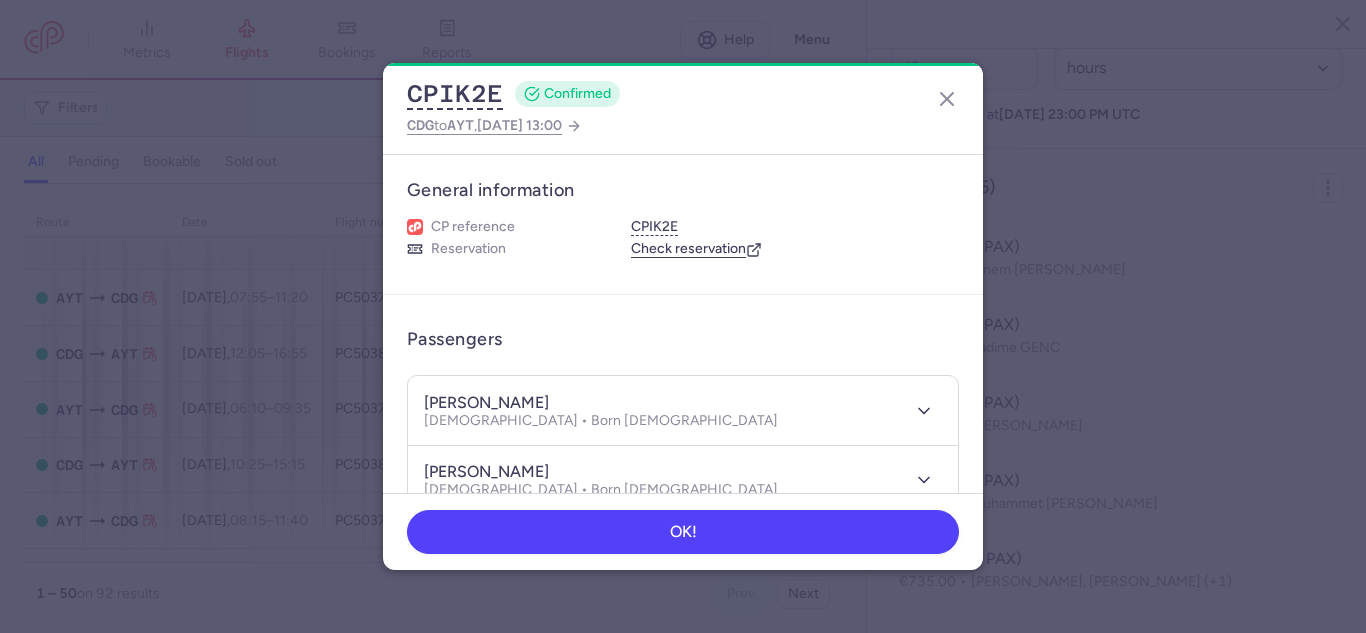 type 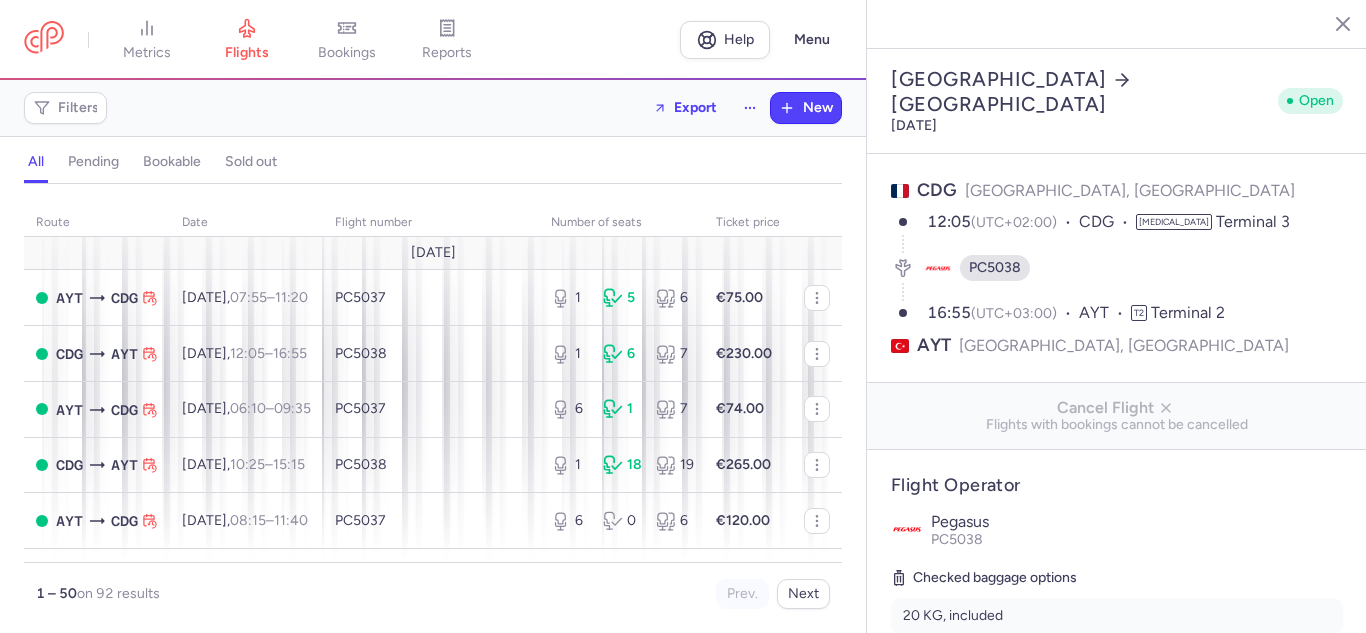 select on "hours" 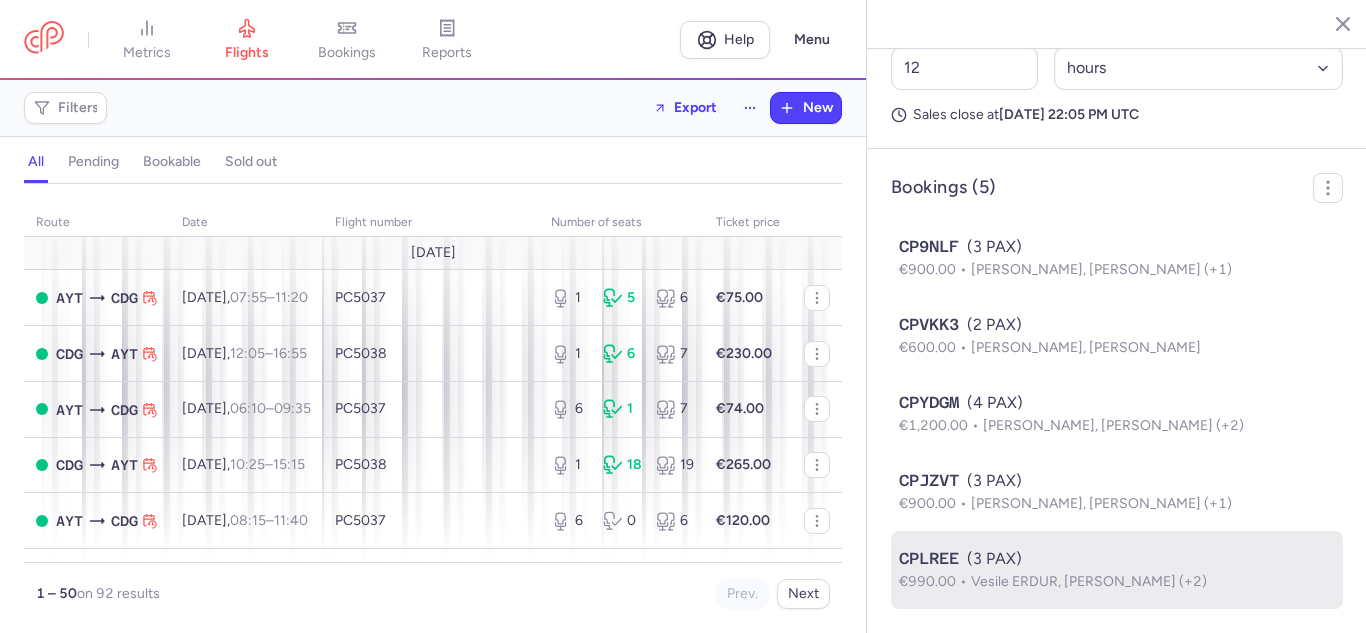 click on "Vesile ERDUR, Naile AKPINAR (+2)" at bounding box center (1089, 581) 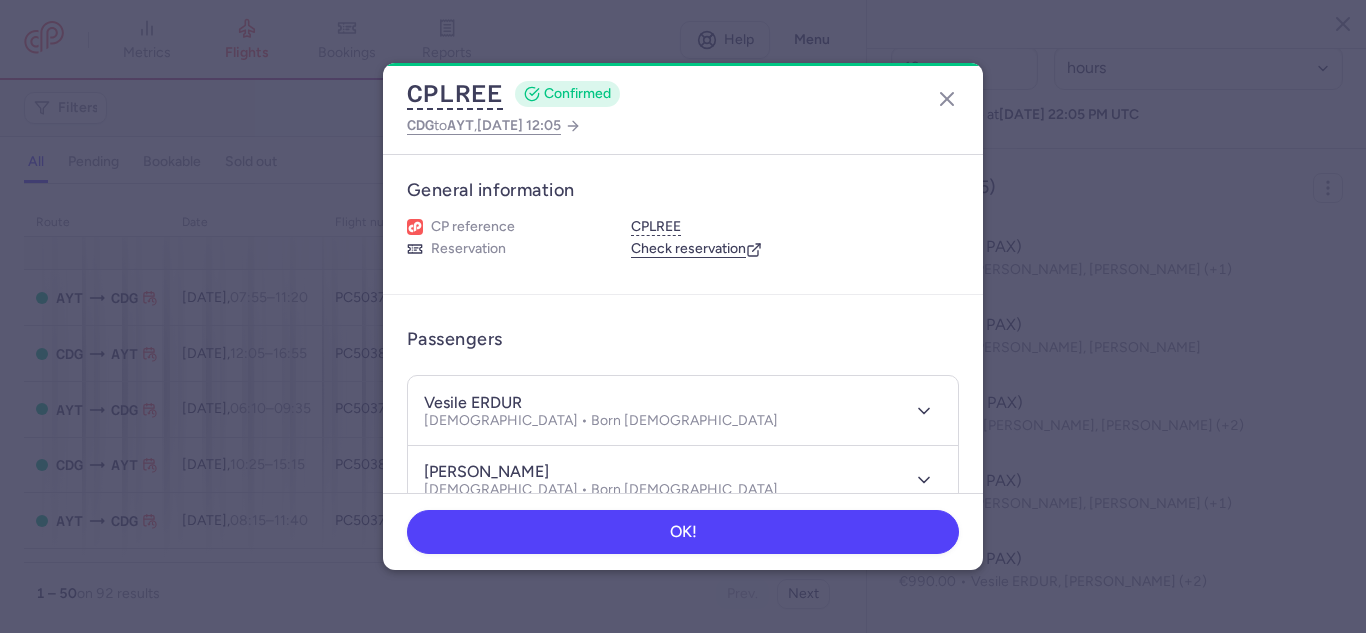 type 